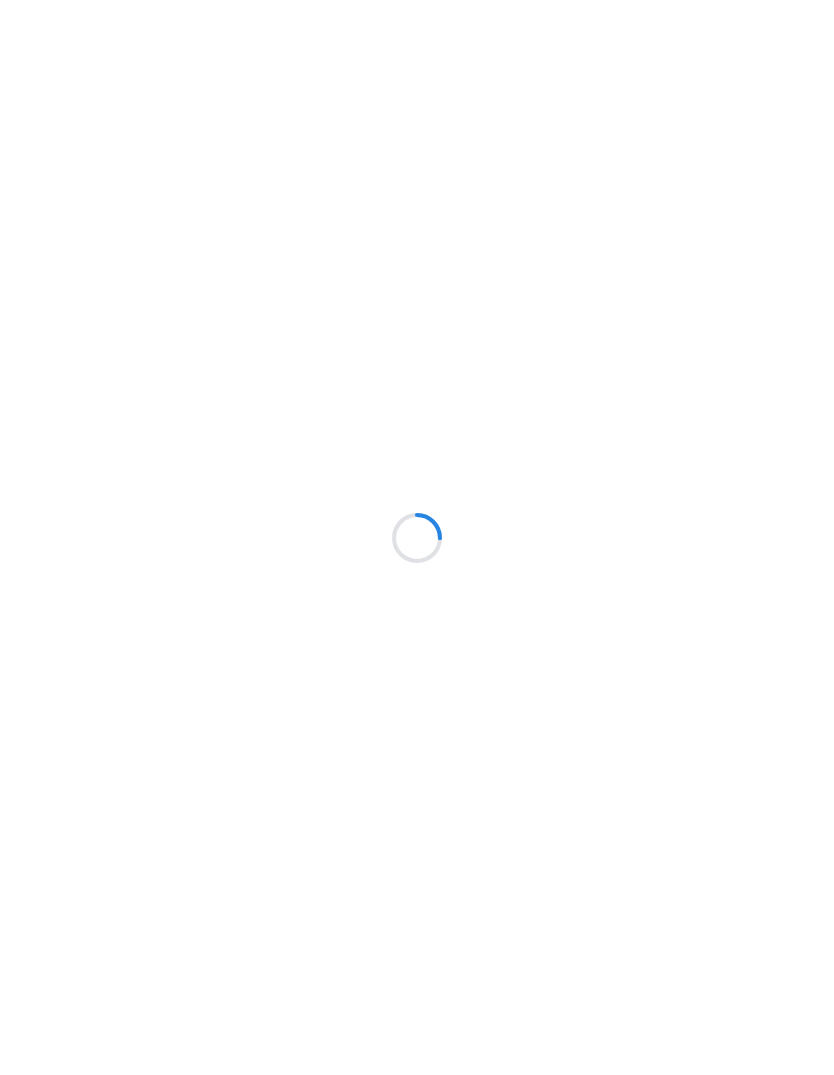 scroll, scrollTop: 0, scrollLeft: 0, axis: both 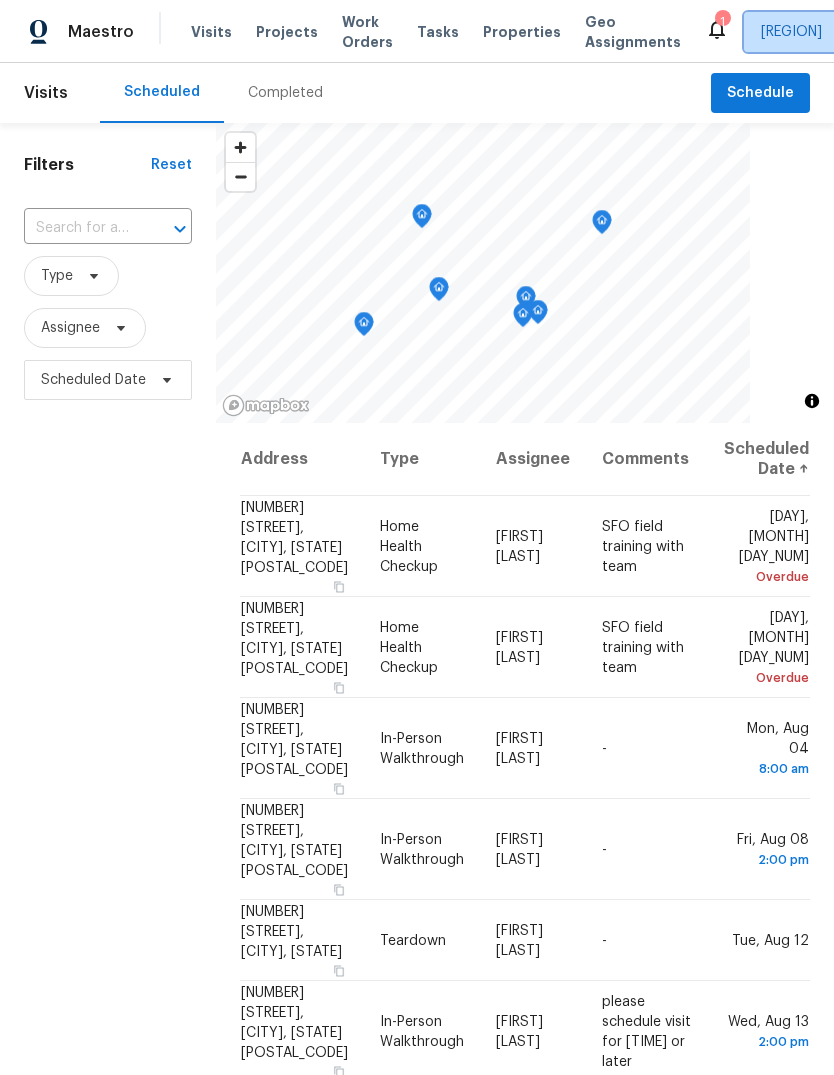 click on "[REGION]" at bounding box center (791, 32) 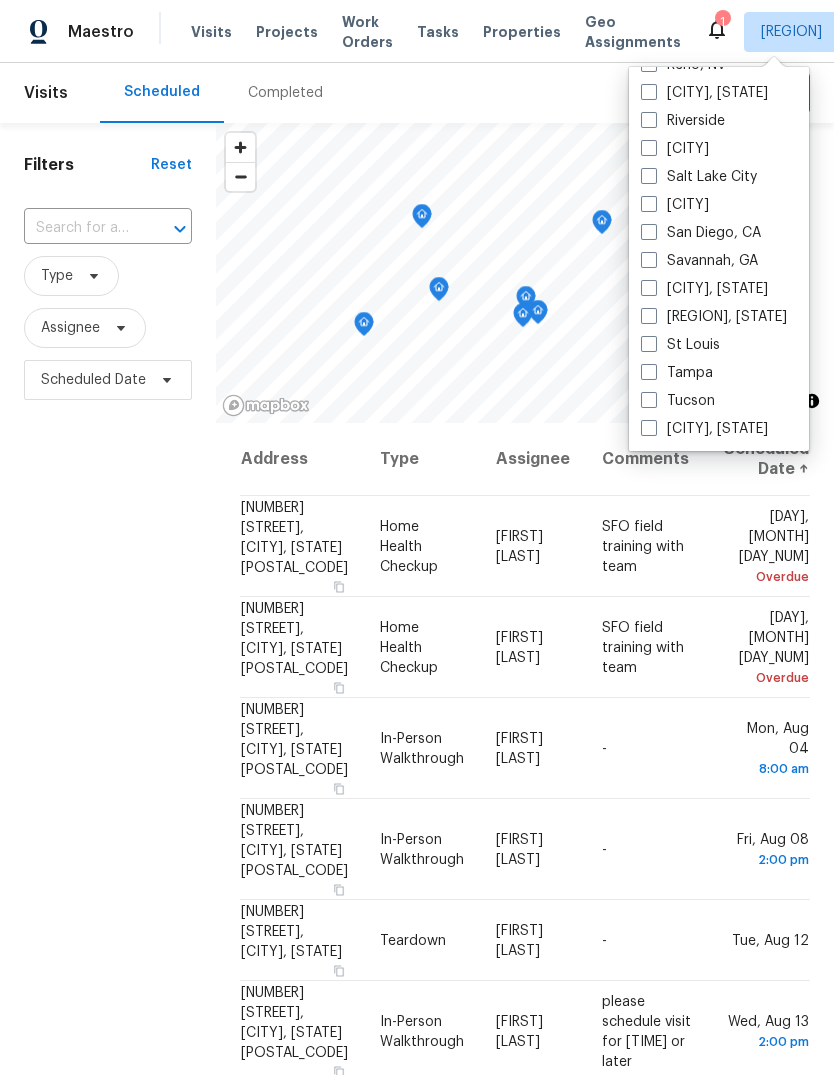 scroll, scrollTop: 1340, scrollLeft: 0, axis: vertical 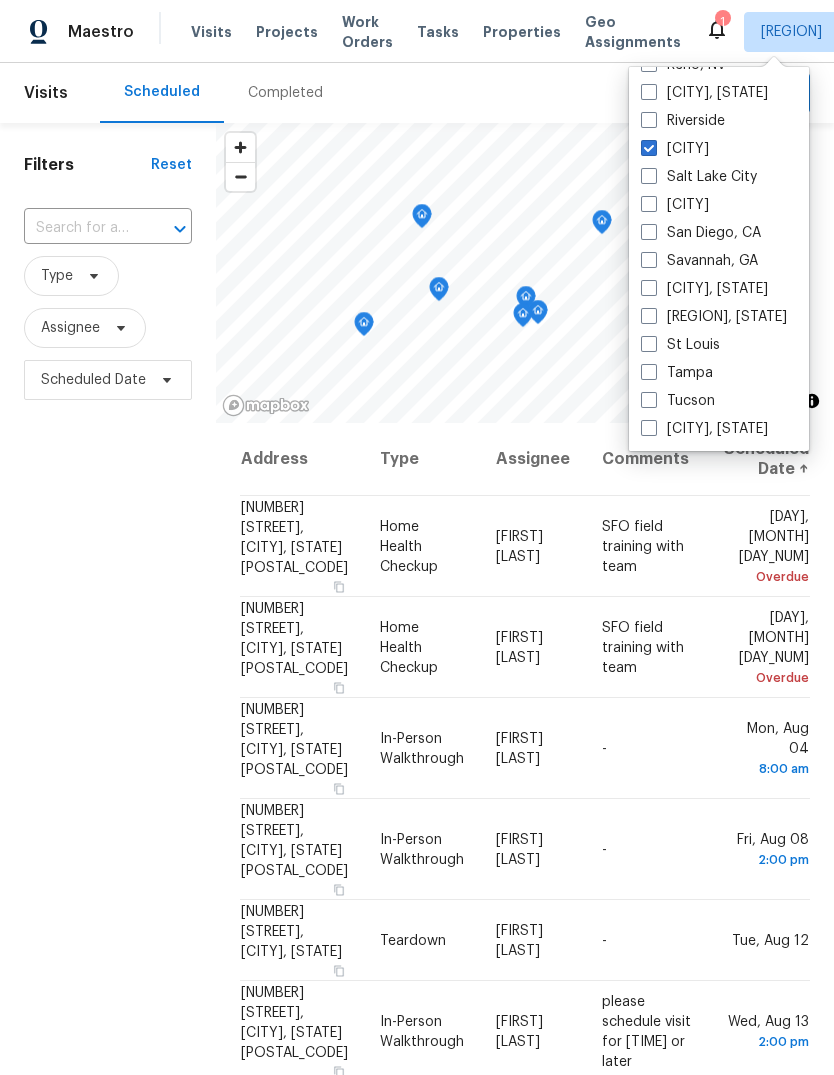 checkbox on "true" 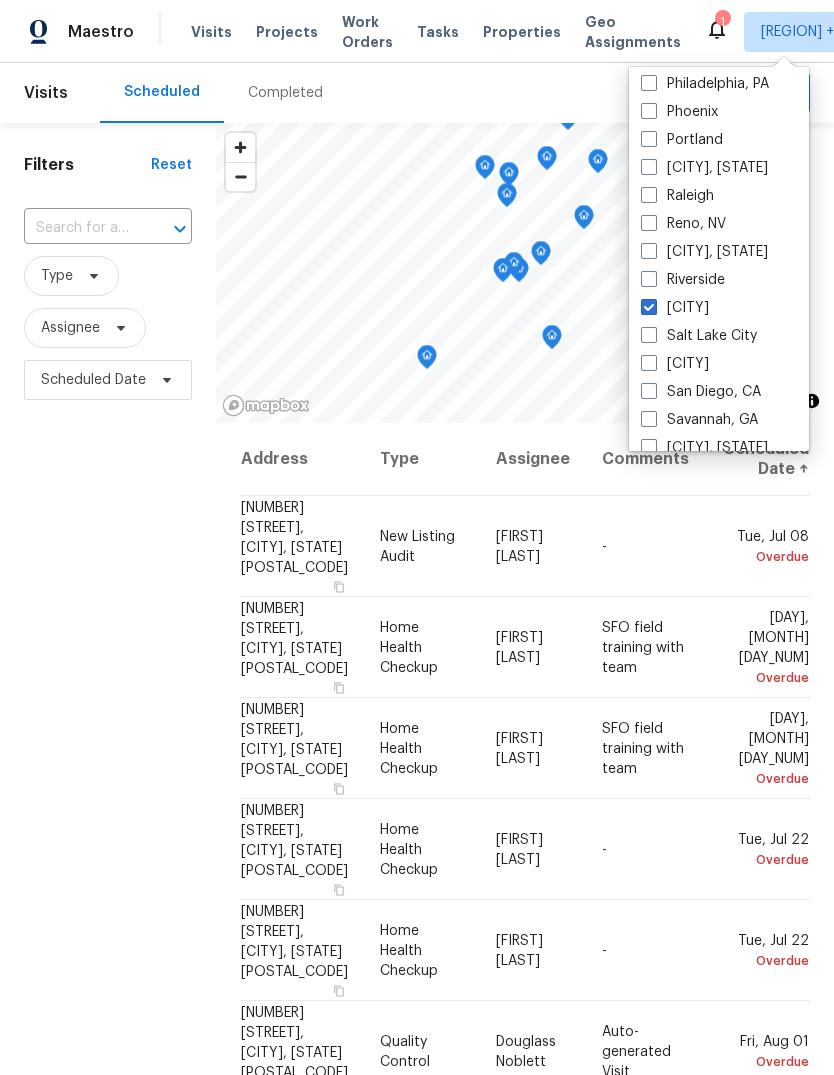 scroll, scrollTop: 1179, scrollLeft: 0, axis: vertical 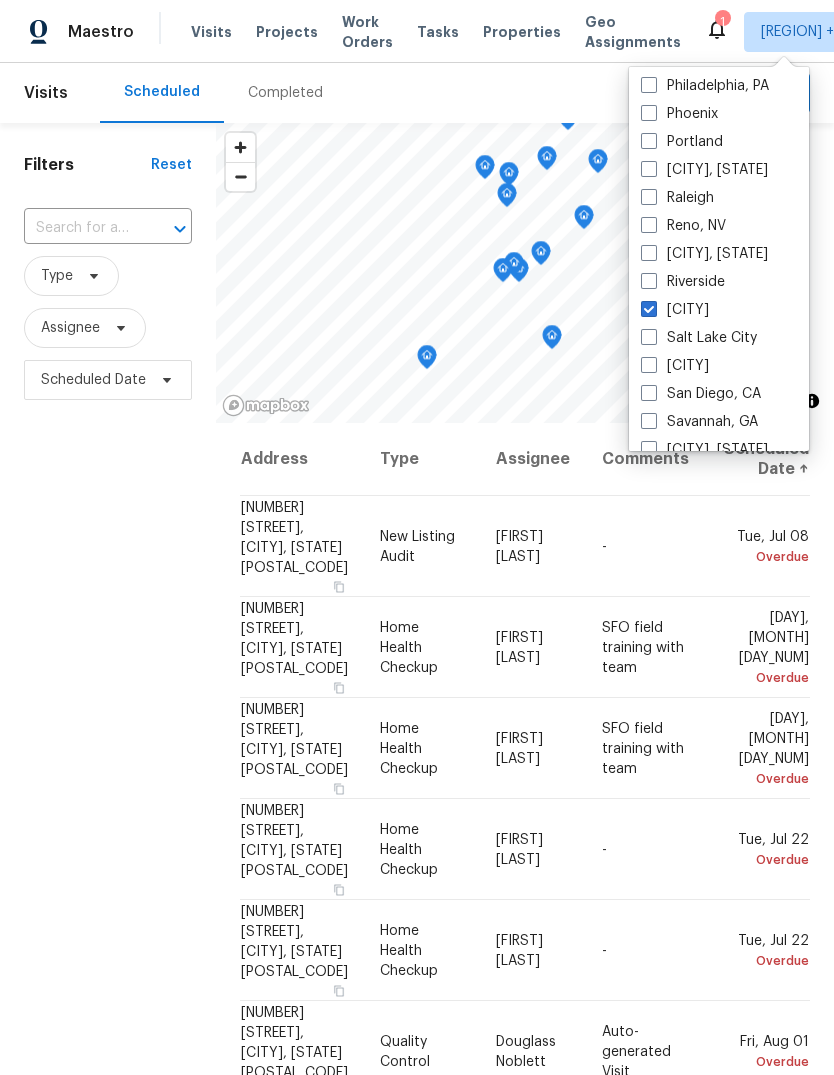 click at bounding box center (649, 141) 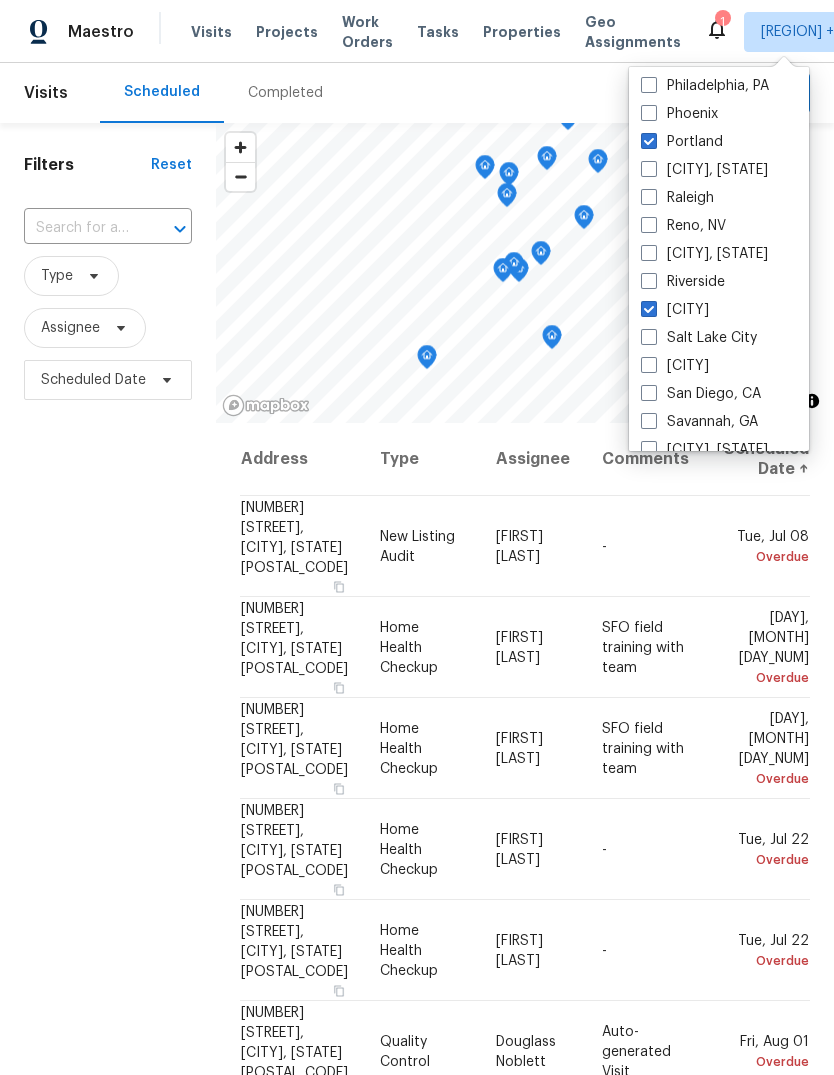 checkbox on "true" 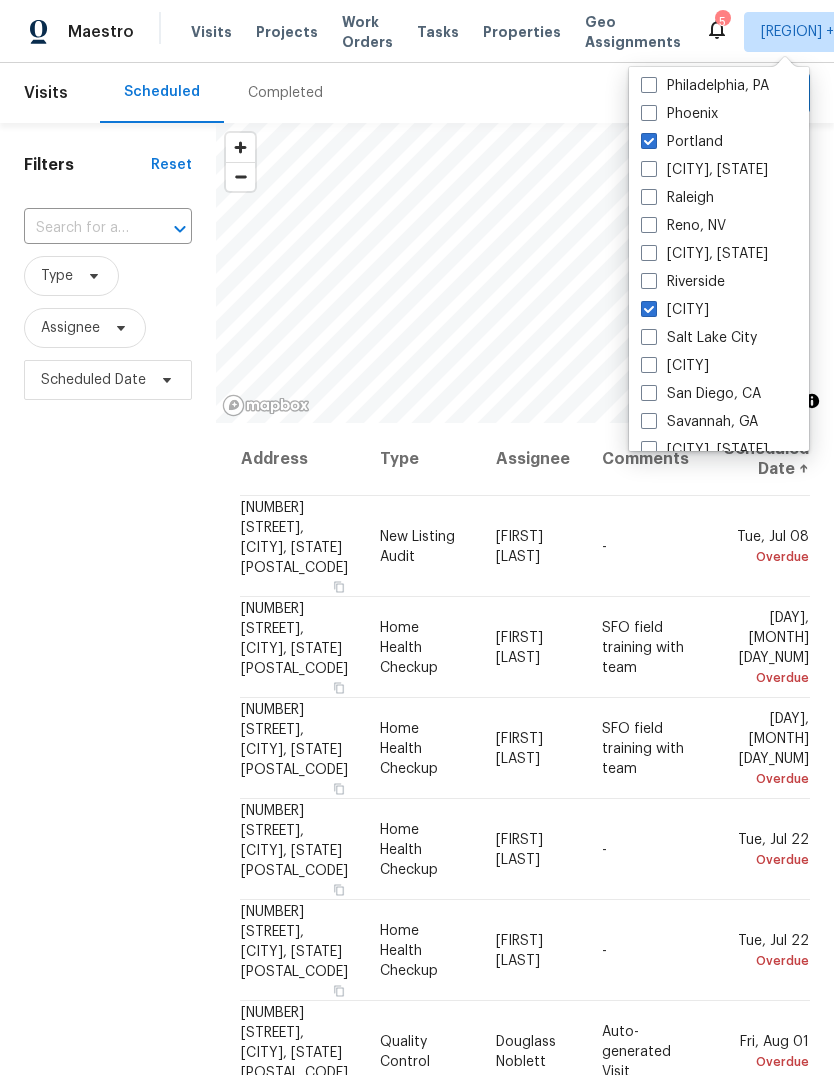 click on "Tasks" at bounding box center (438, 32) 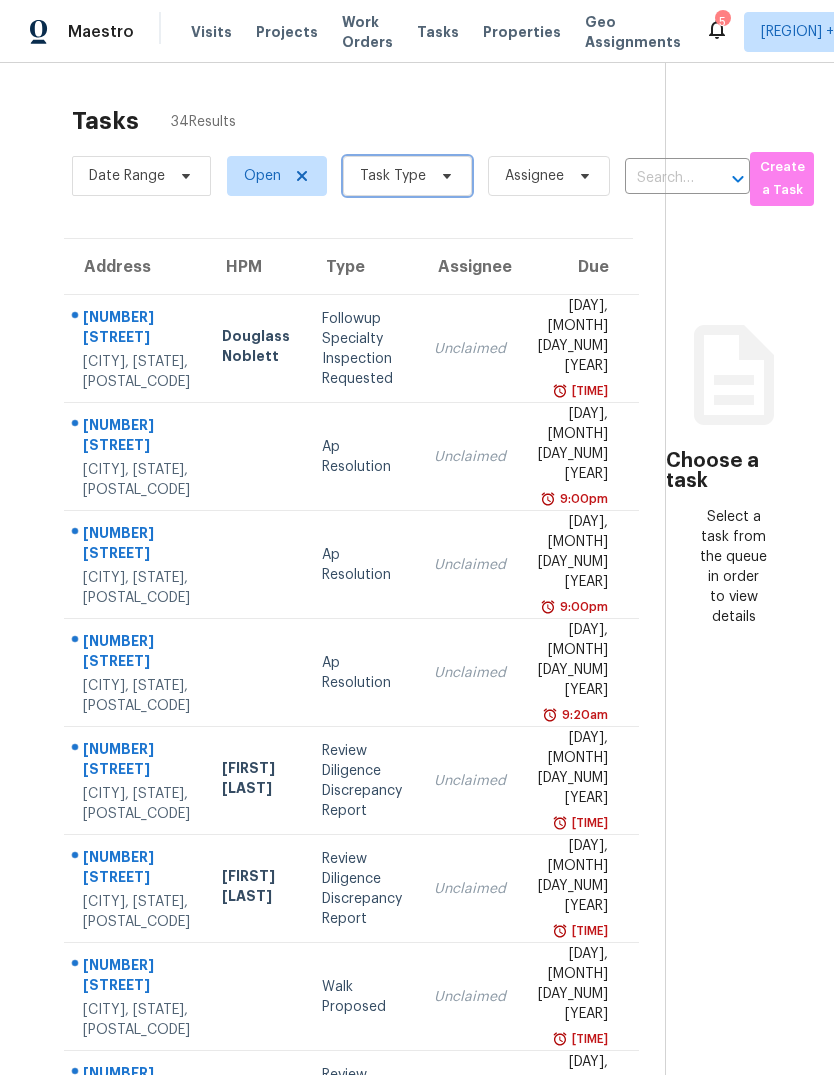 click on "Task Type" at bounding box center (393, 176) 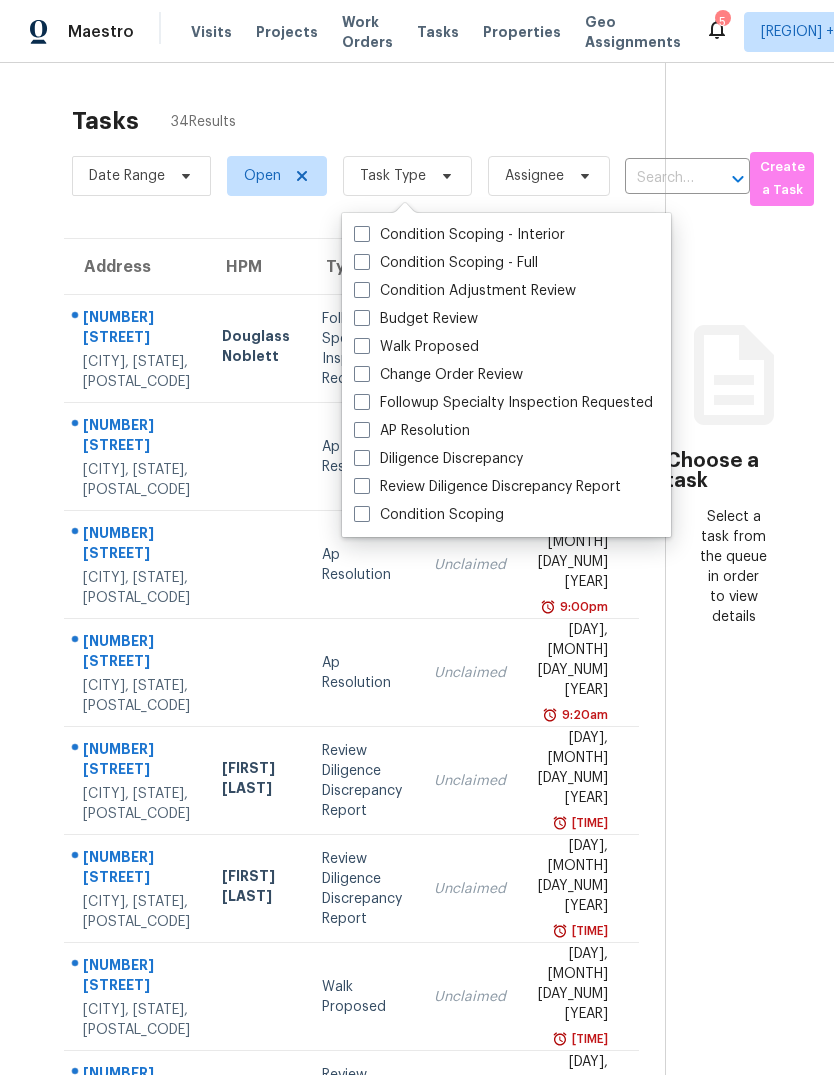 click on "Budget Review" at bounding box center [416, 319] 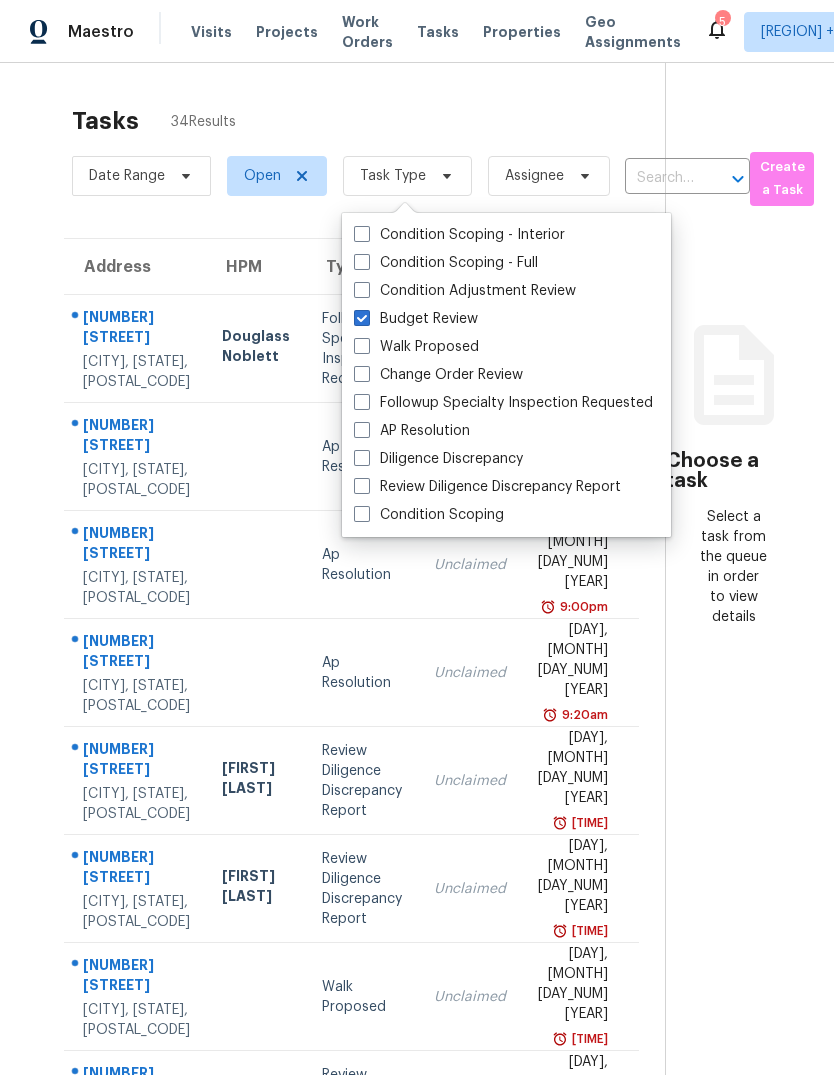 checkbox on "true" 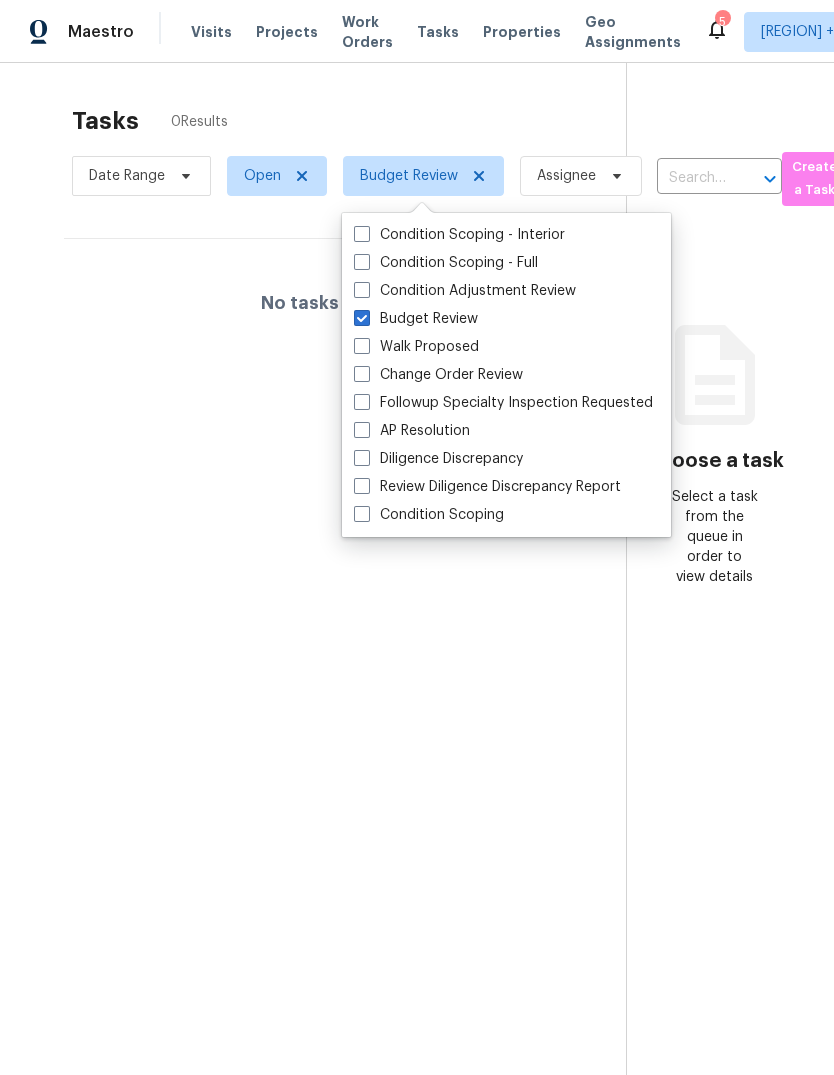click on "Tasks 0  Results" at bounding box center [349, 121] 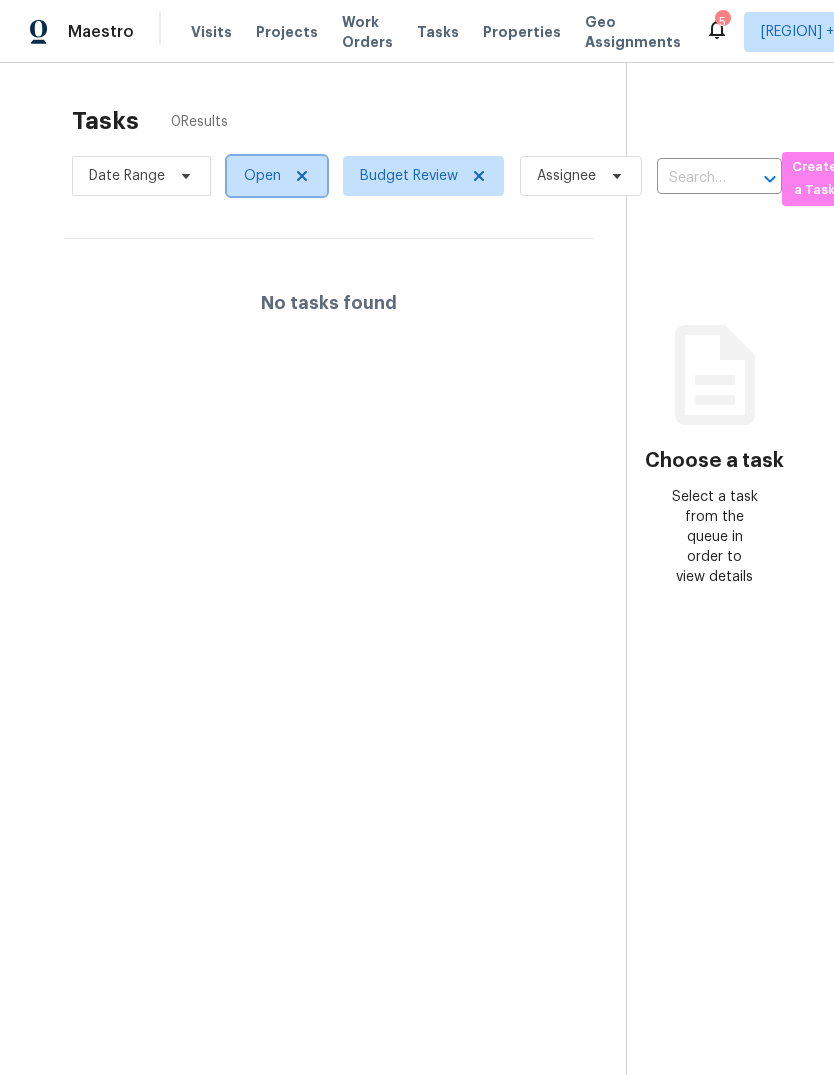 click 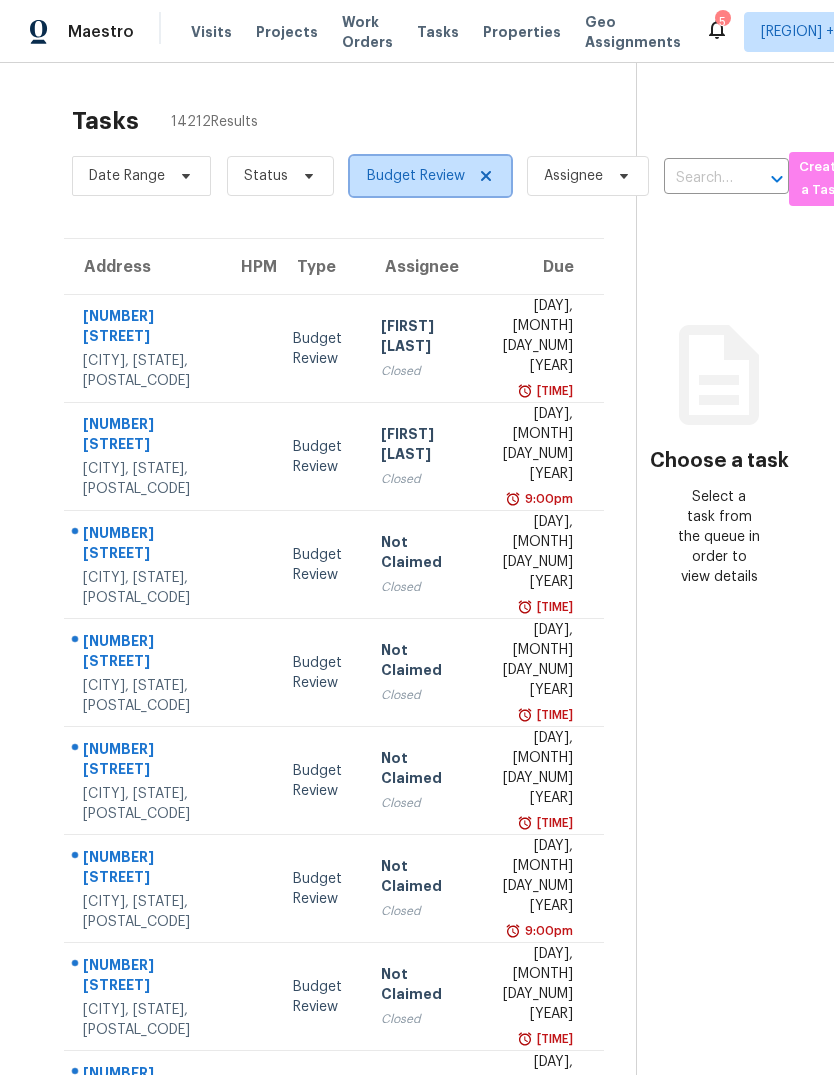 click 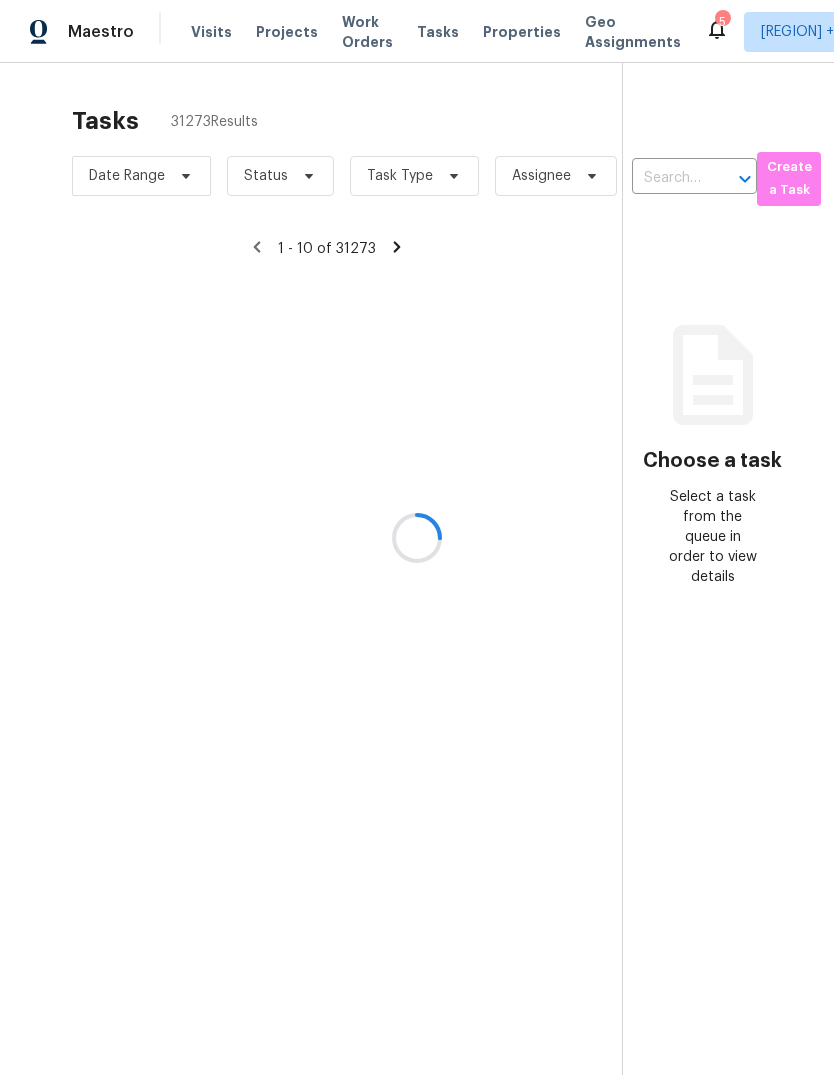 click at bounding box center (417, 537) 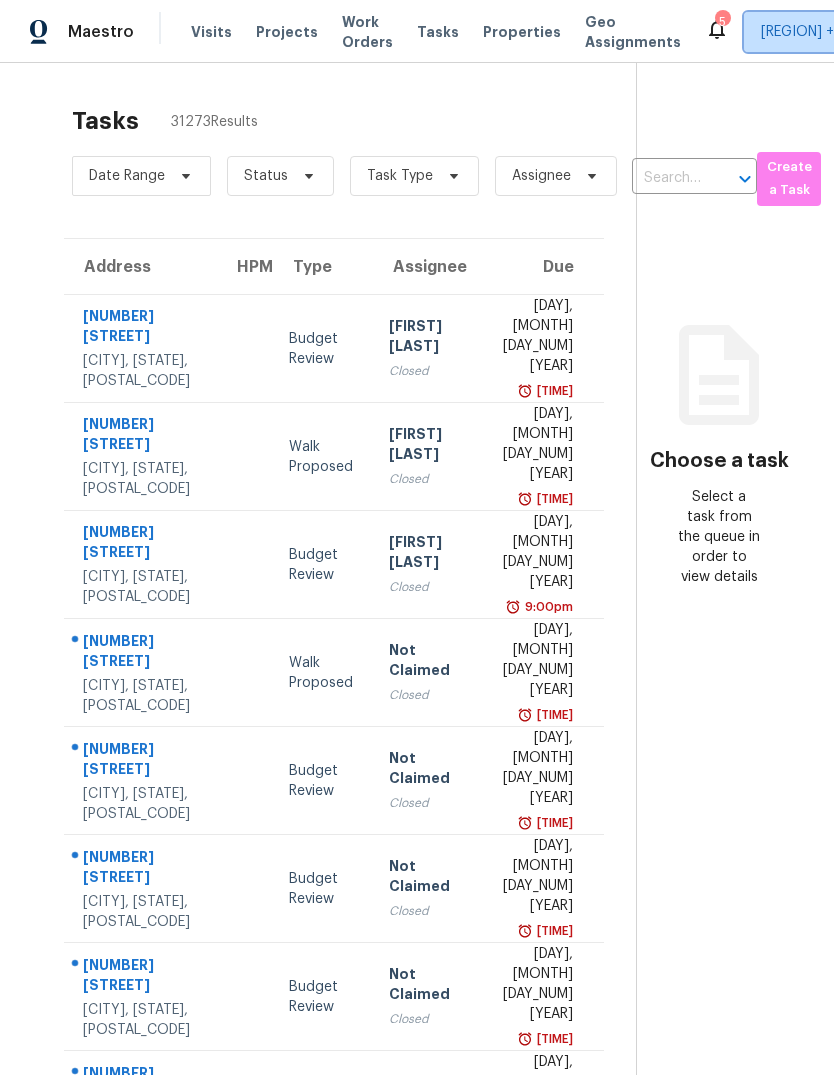 click on "[REGION] + [NUMBER]" at bounding box center [831, 32] 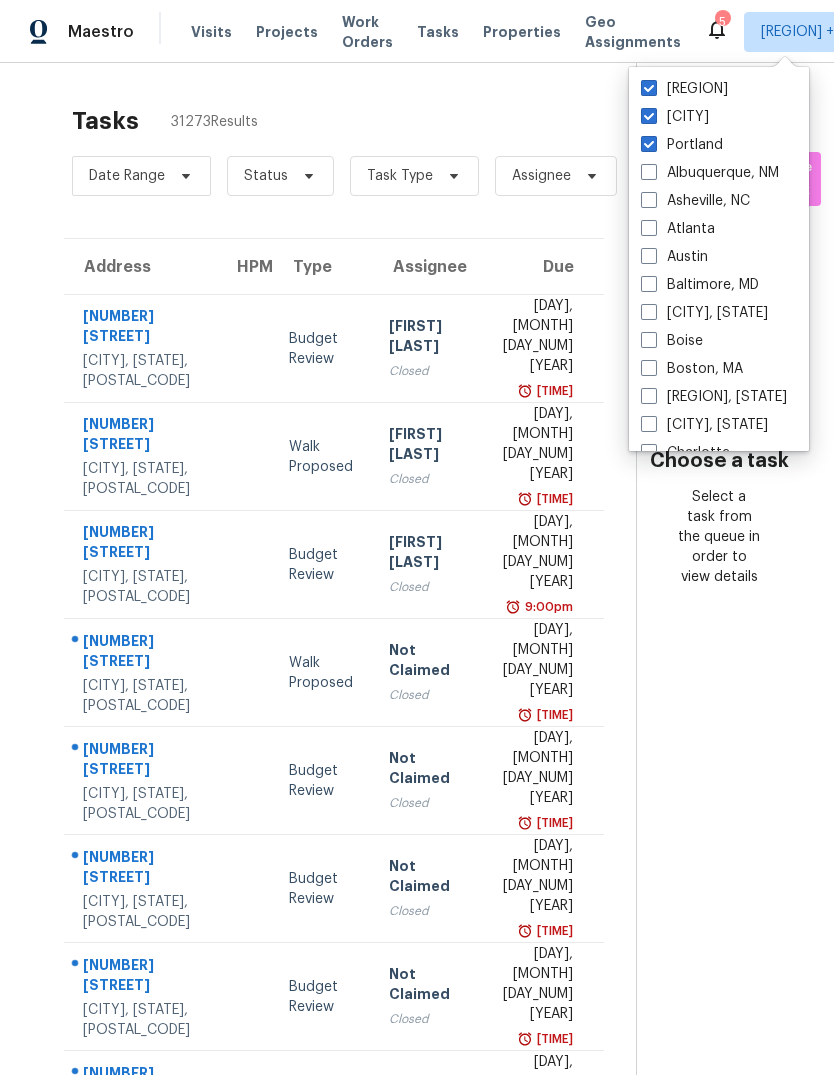 click at bounding box center [649, 144] 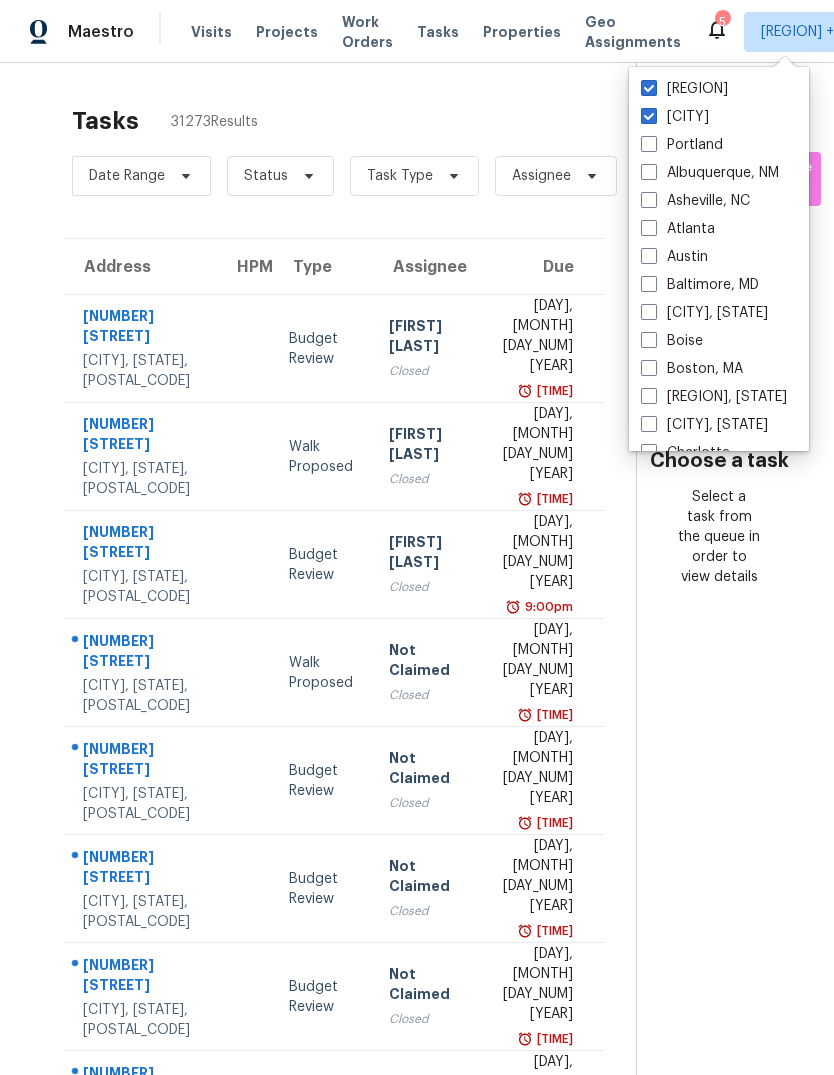 checkbox on "false" 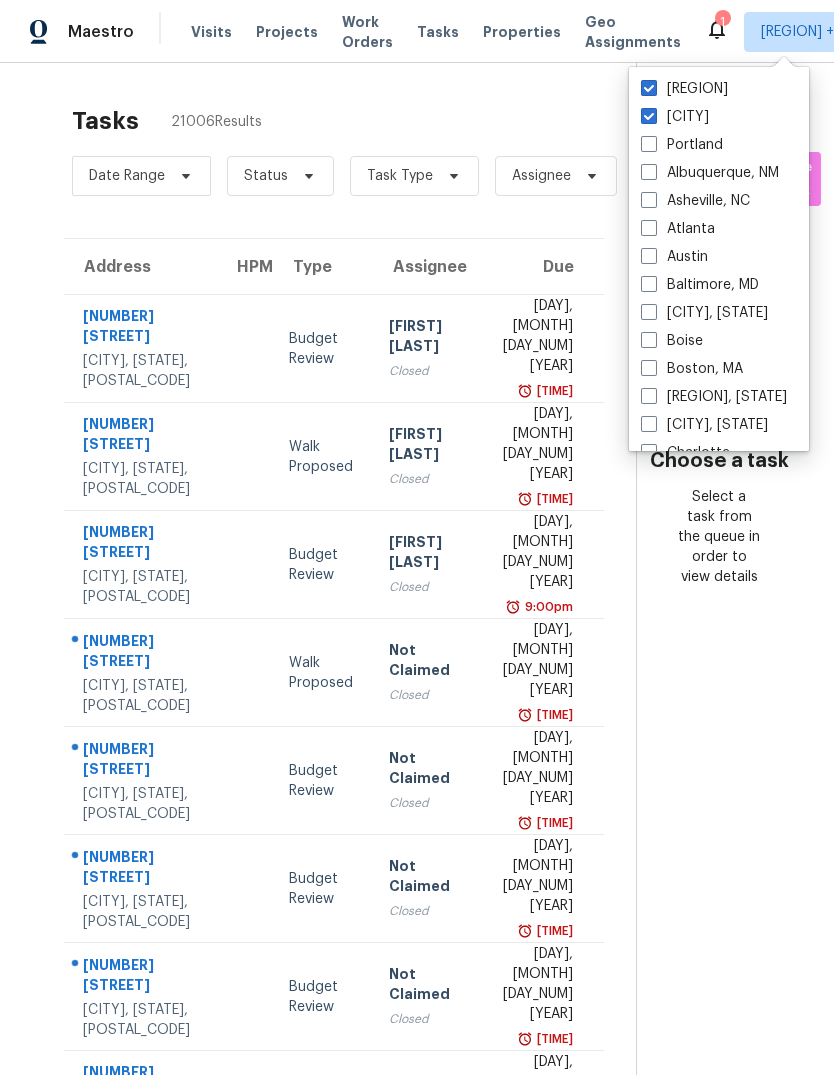 click at bounding box center [649, 116] 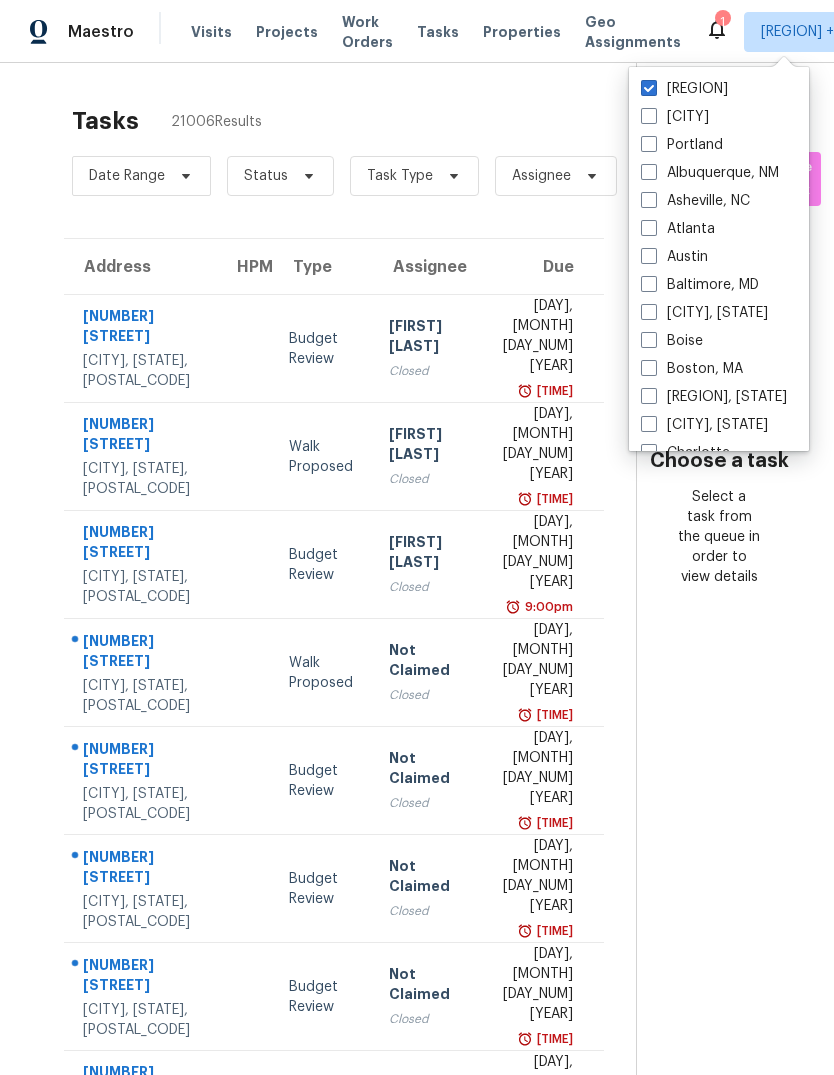 checkbox on "false" 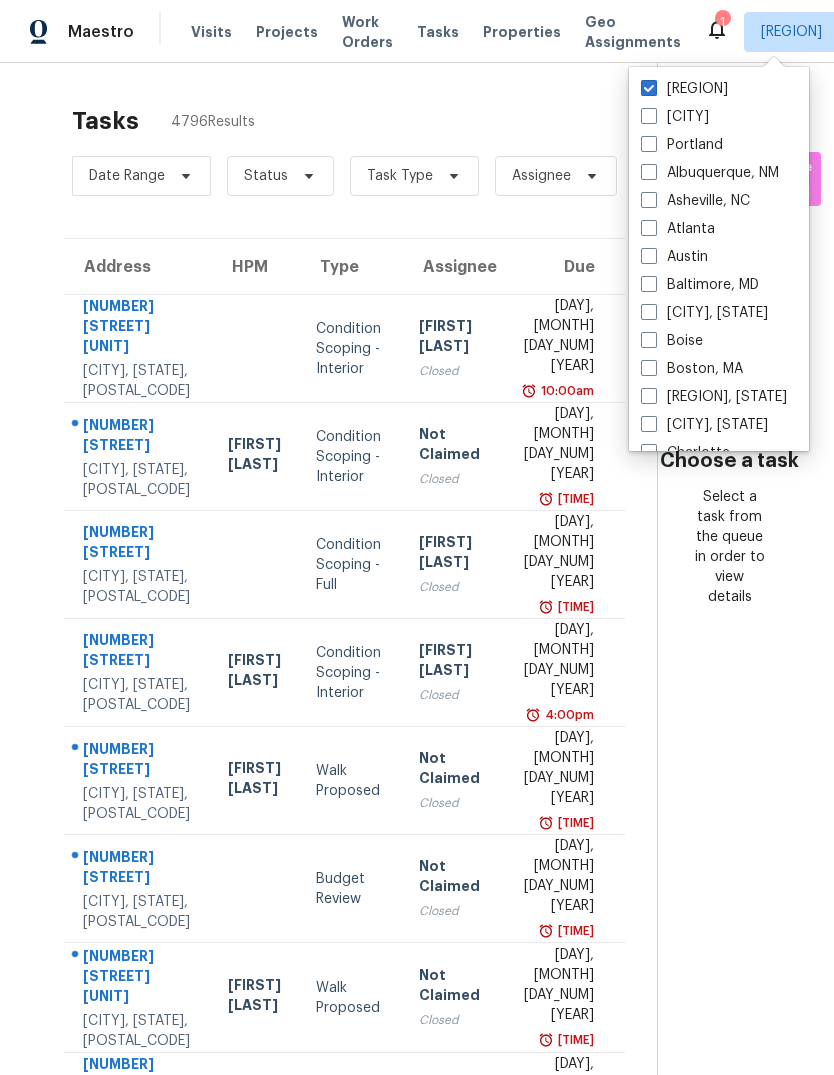 click on "Visits" at bounding box center (211, 32) 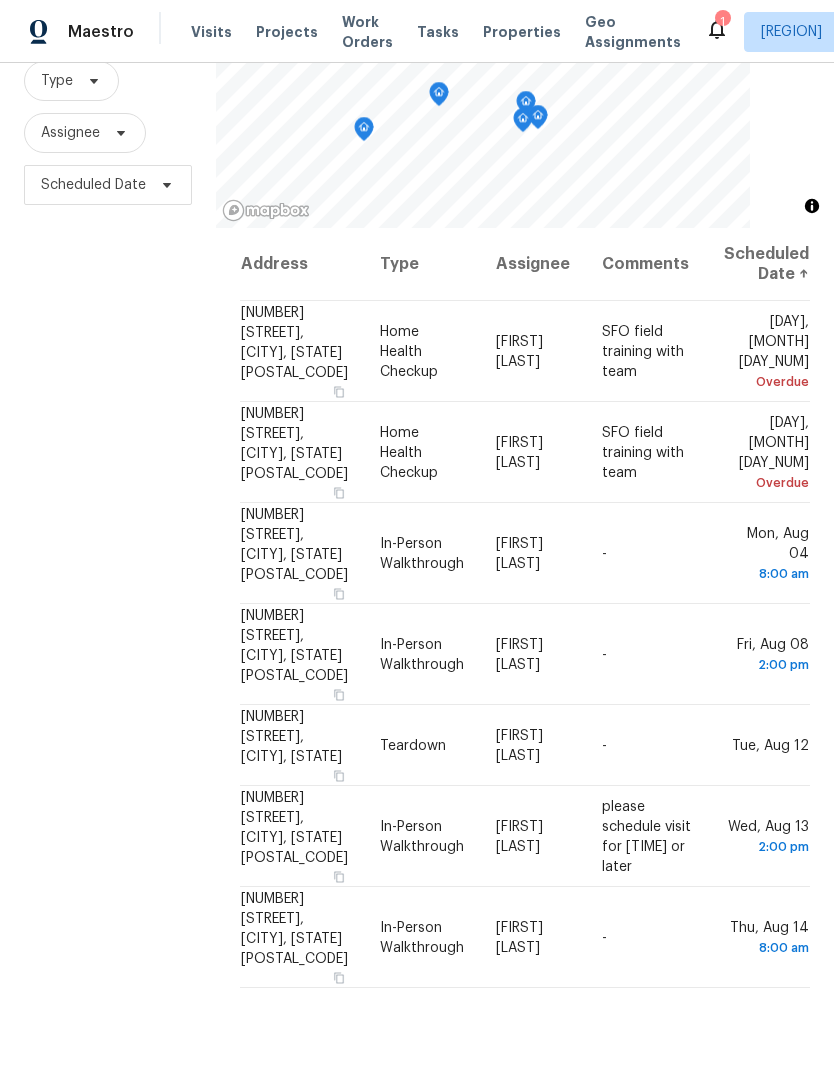 scroll, scrollTop: 193, scrollLeft: 0, axis: vertical 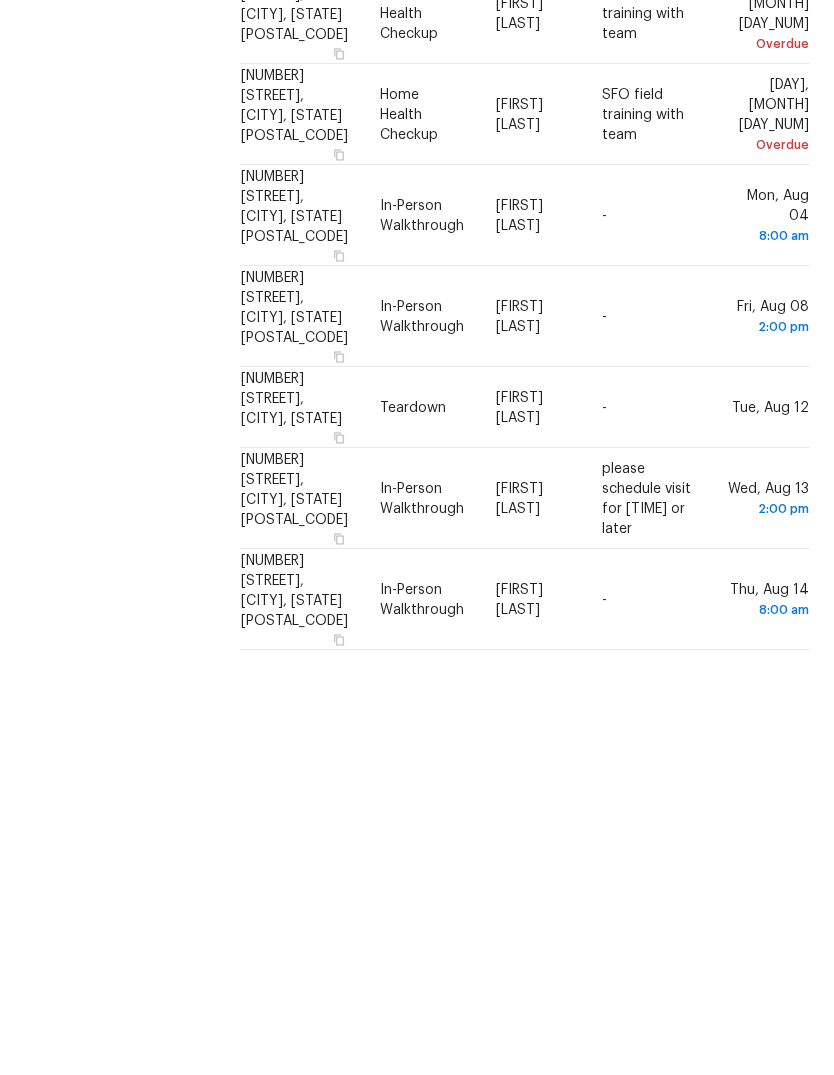 click on "Filters Reset ​ Type Assignee Scheduled Date" at bounding box center (108, 510) 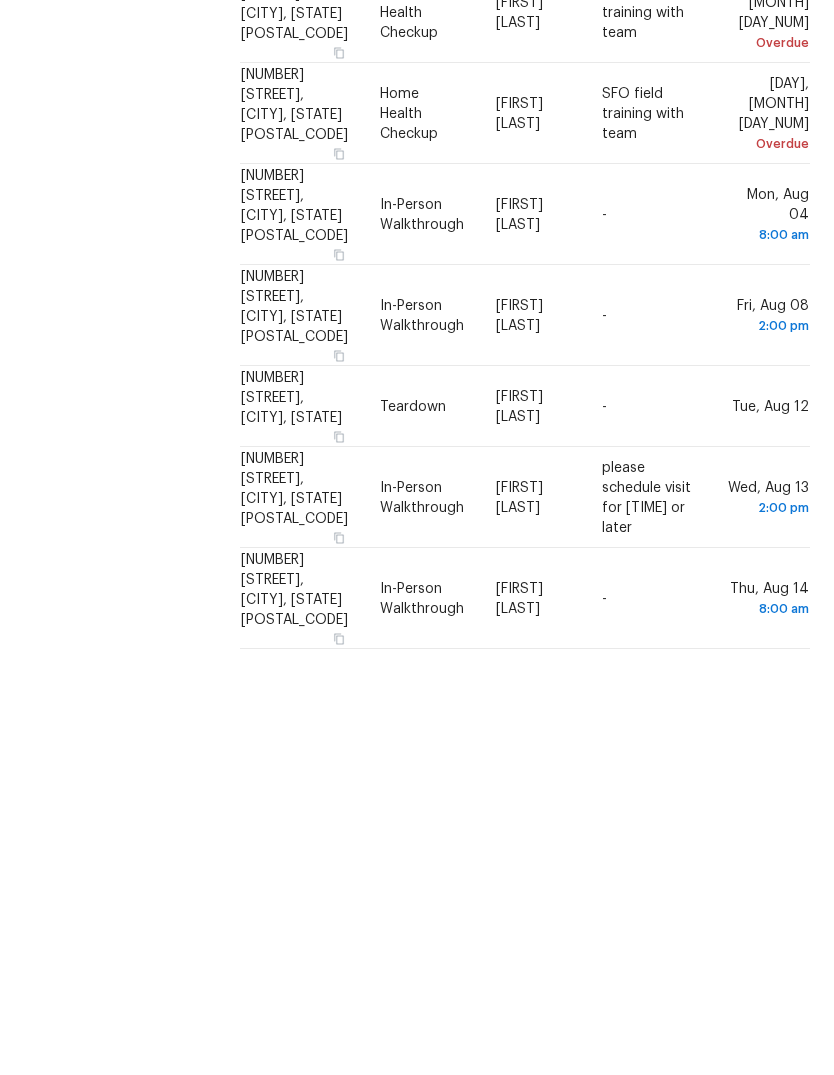 scroll, scrollTop: 193, scrollLeft: 0, axis: vertical 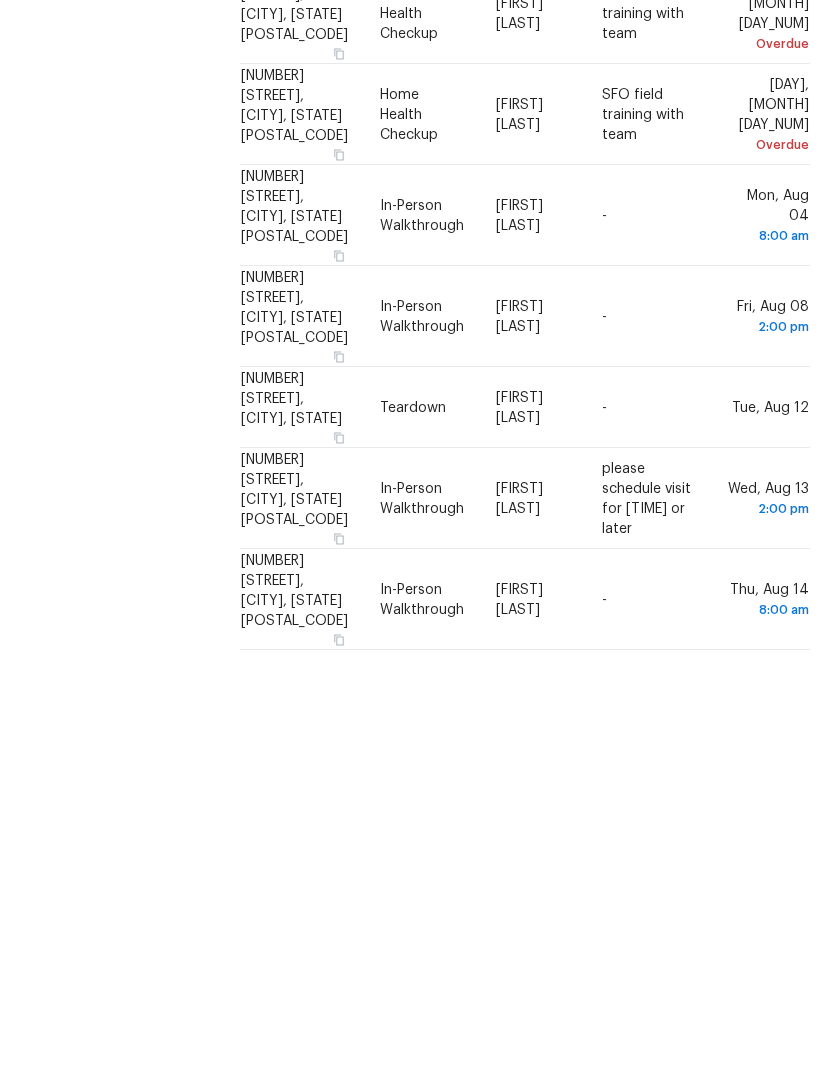 click on "Filters Reset ​ Type Assignee Scheduled Date" at bounding box center [108, 510] 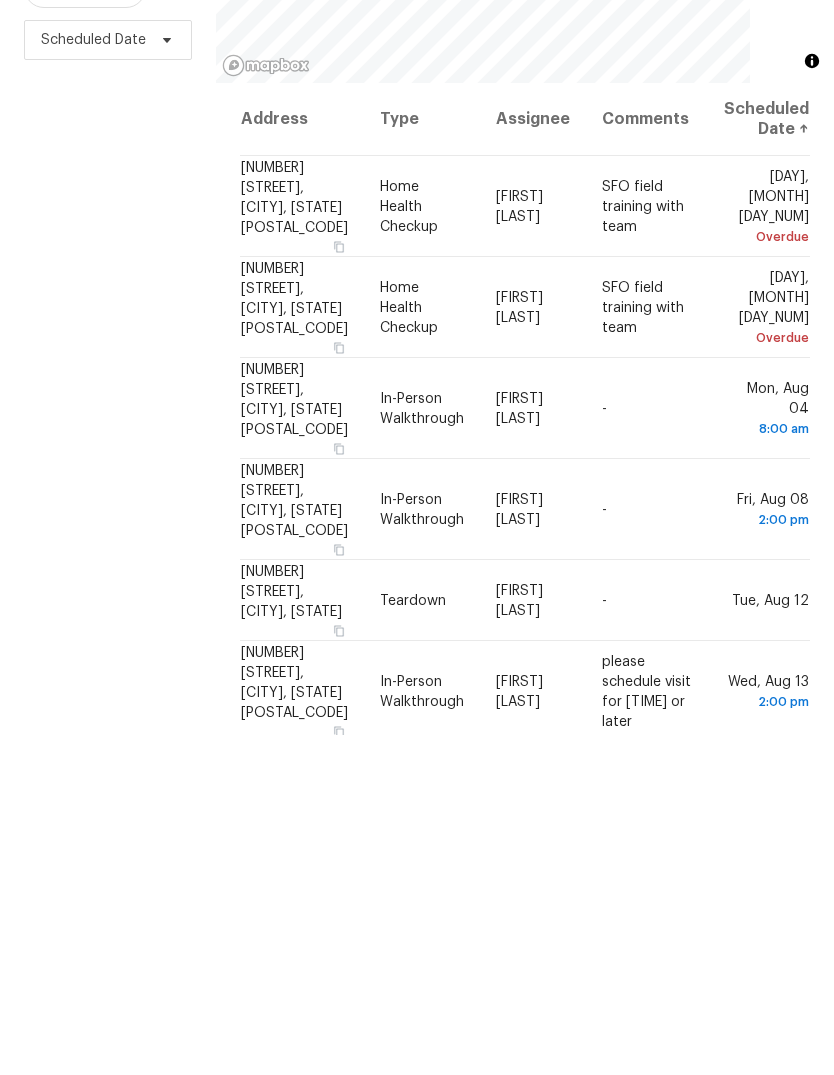 scroll, scrollTop: 0, scrollLeft: 0, axis: both 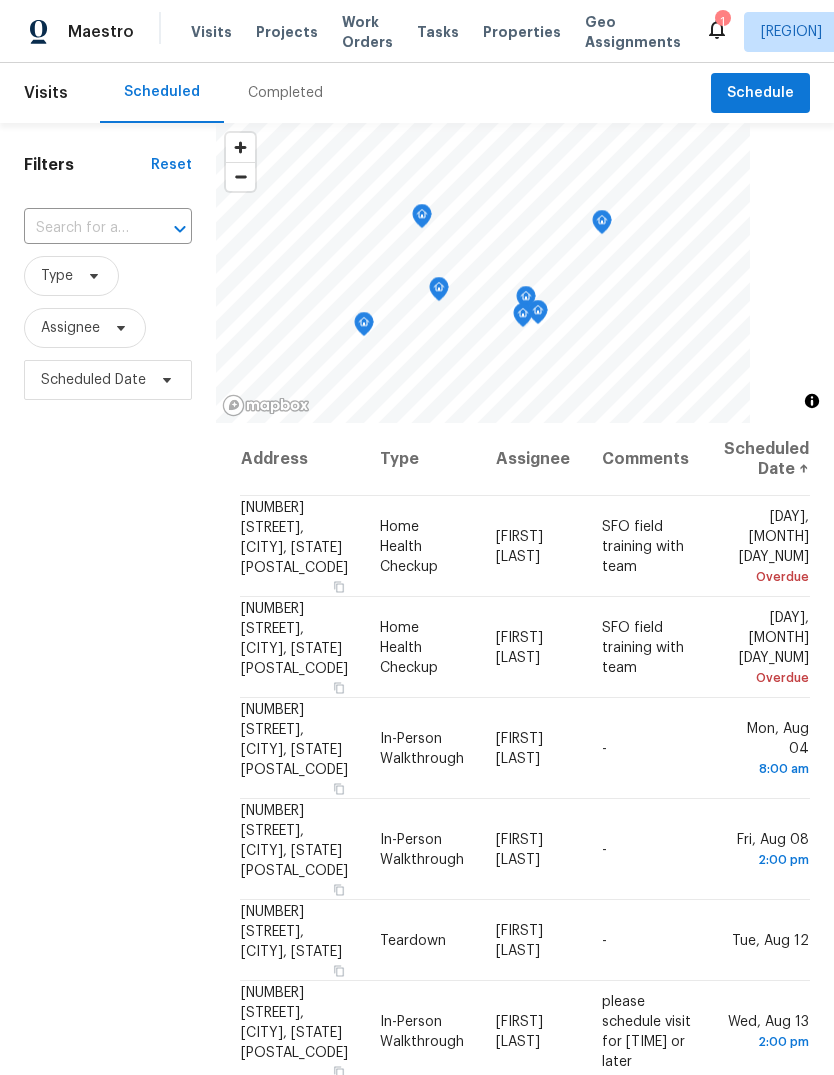 click on "Projects" at bounding box center [287, 32] 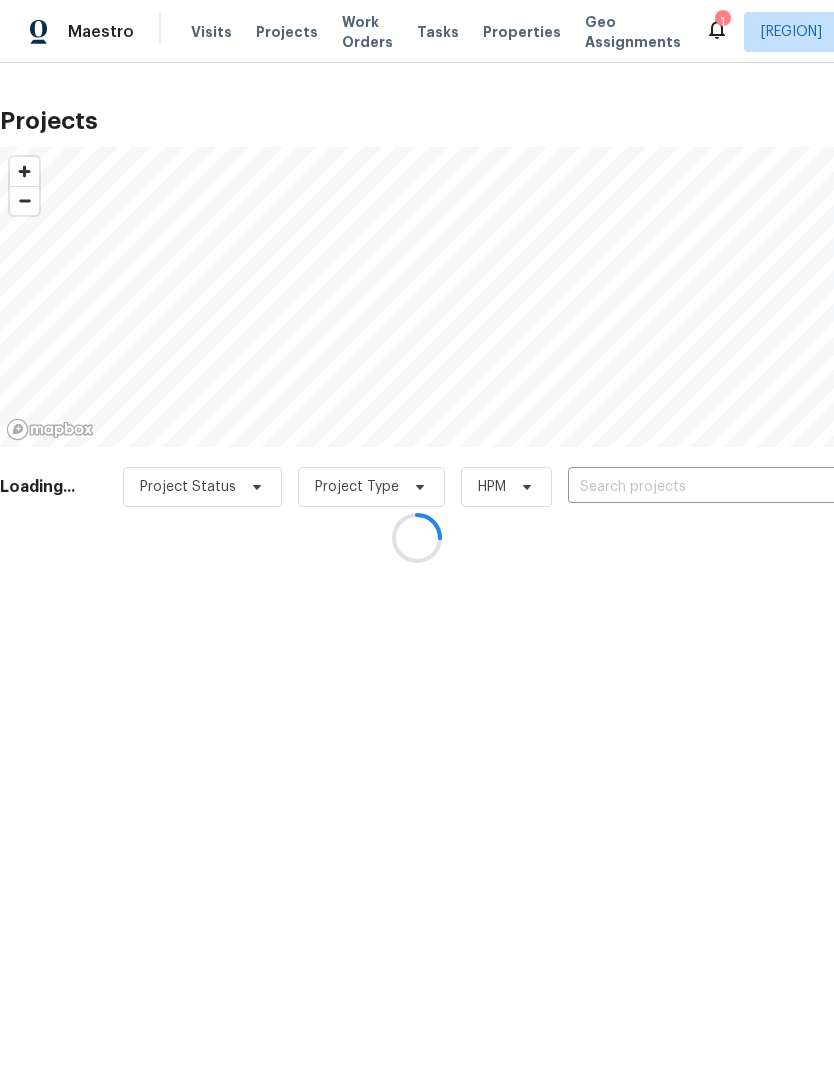 click at bounding box center (417, 537) 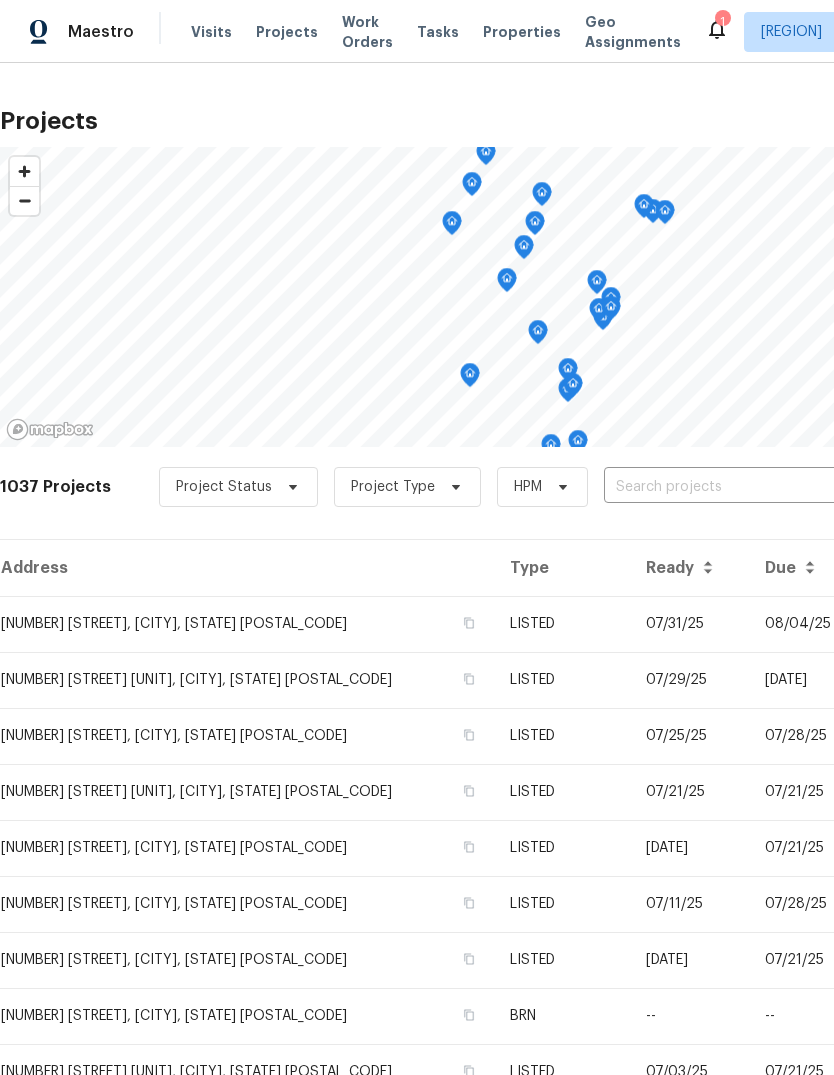 click on "Work Orders" at bounding box center (367, 32) 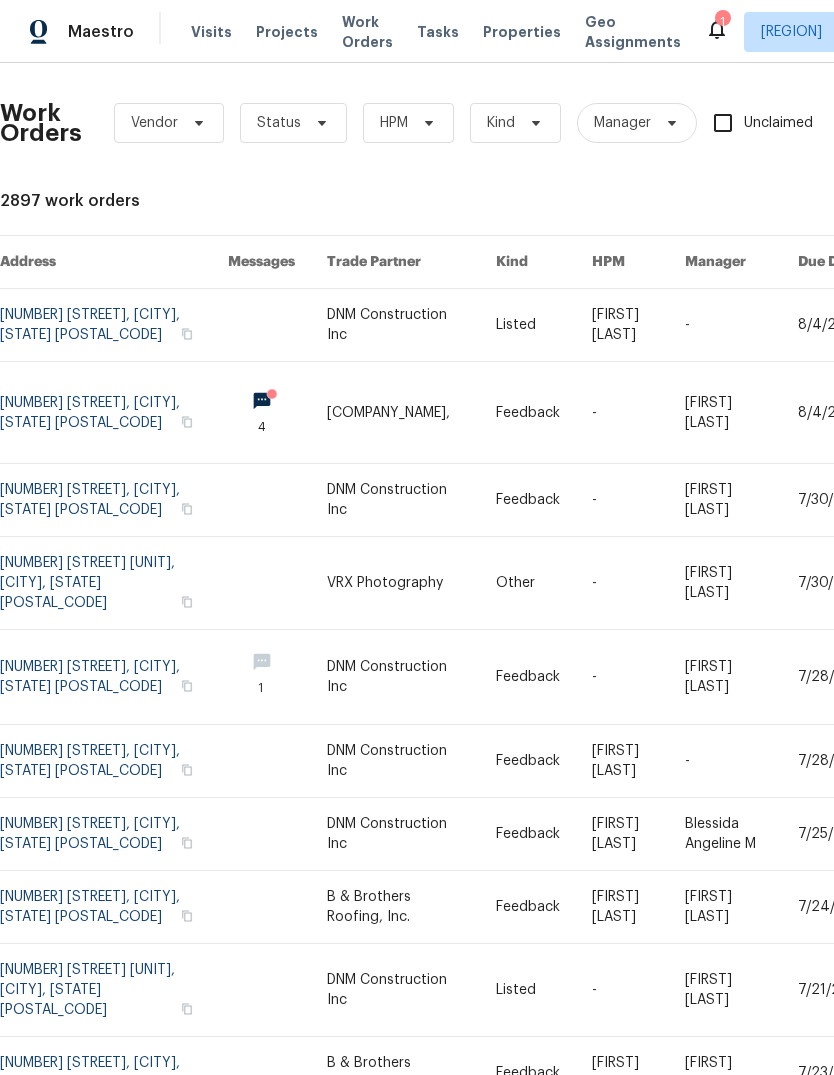 click on "Visits" at bounding box center (211, 32) 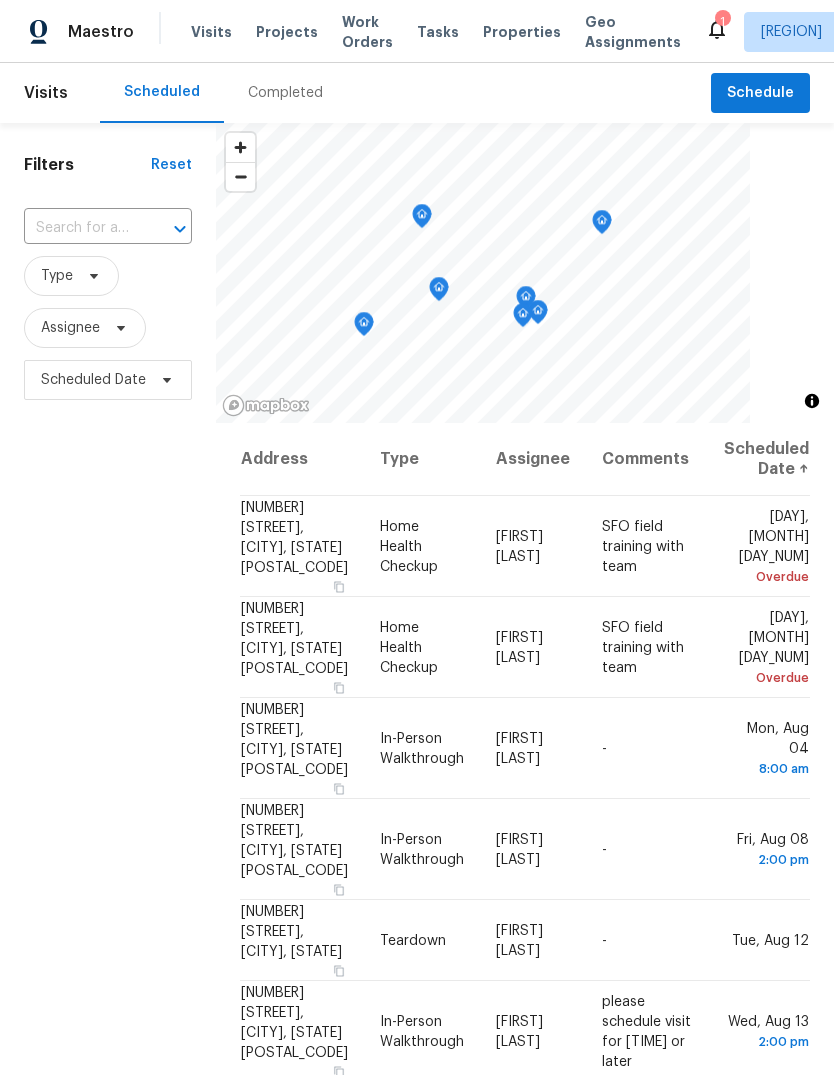 click on "Projects" at bounding box center (287, 32) 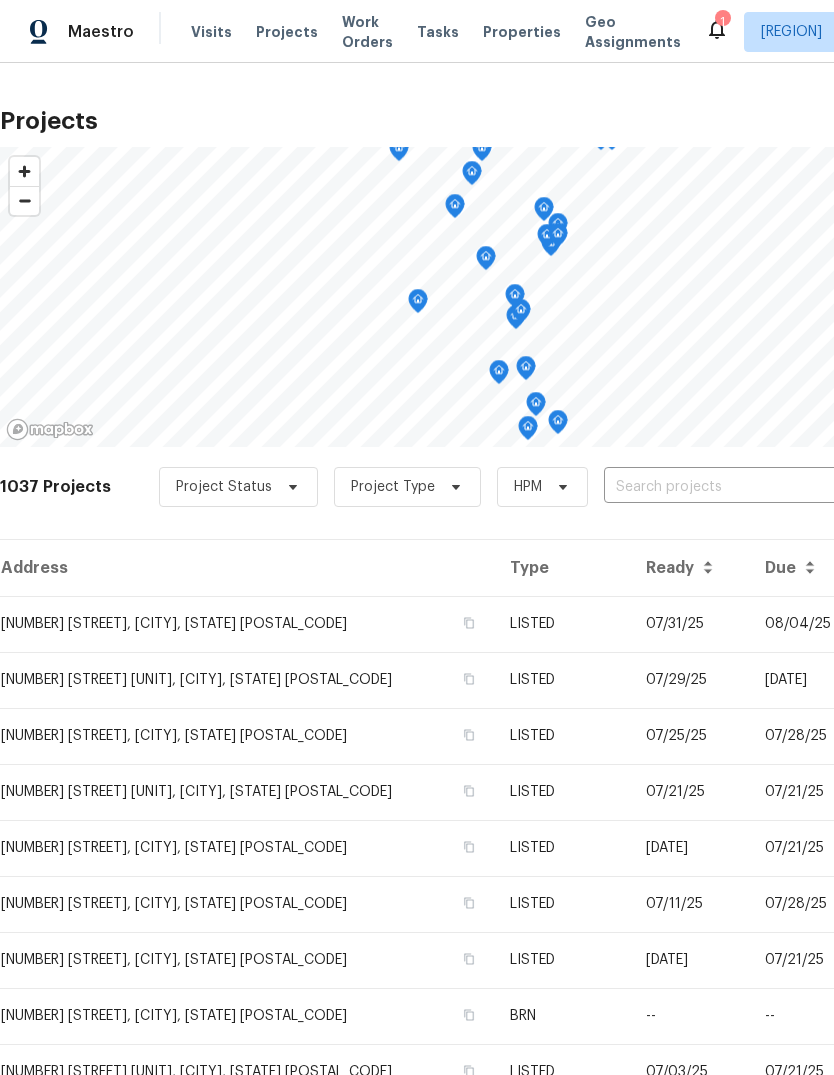 click on "Work Orders" at bounding box center [367, 32] 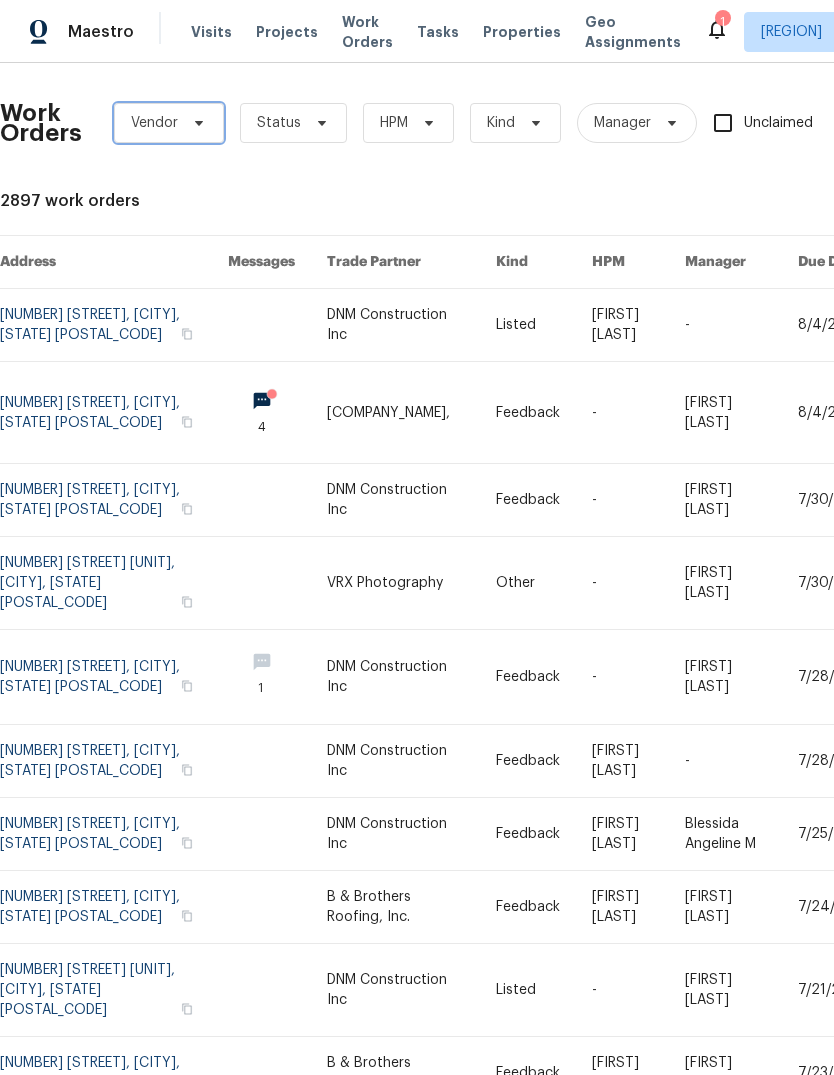 click on "Vendor" at bounding box center (154, 123) 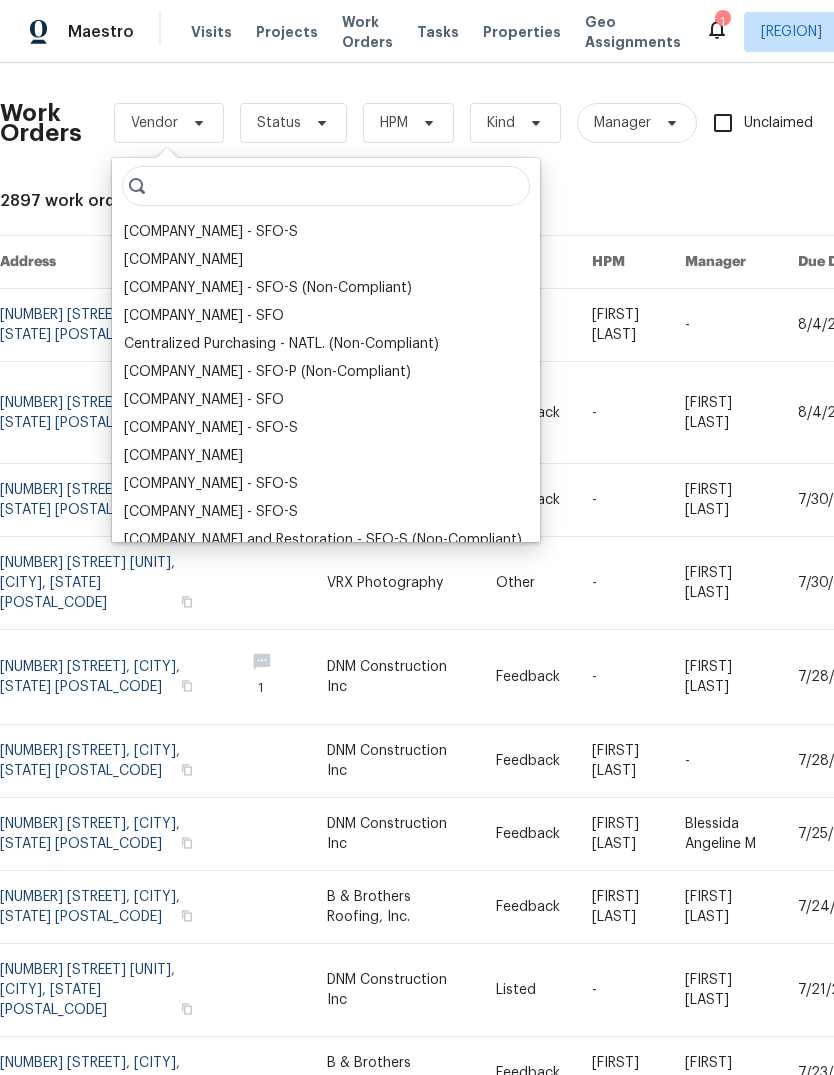 click on "[COMPANY_NAME] - SFO" at bounding box center (204, 400) 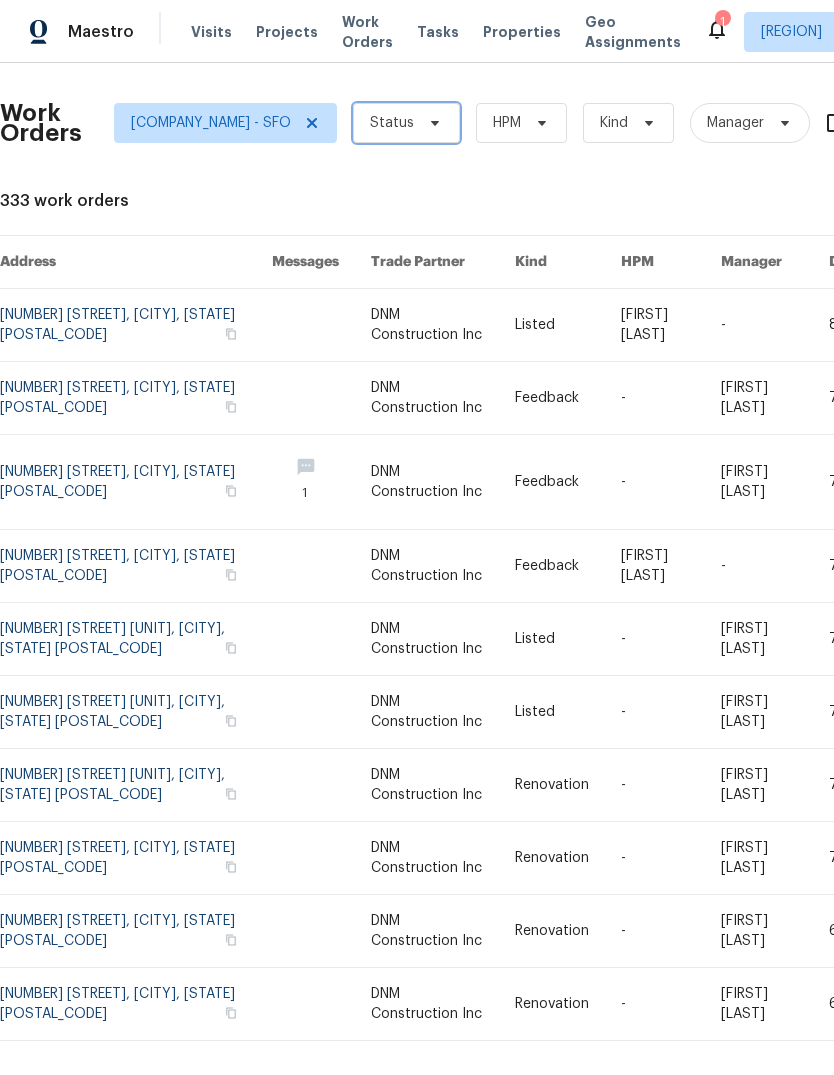 click on "Status" at bounding box center (392, 123) 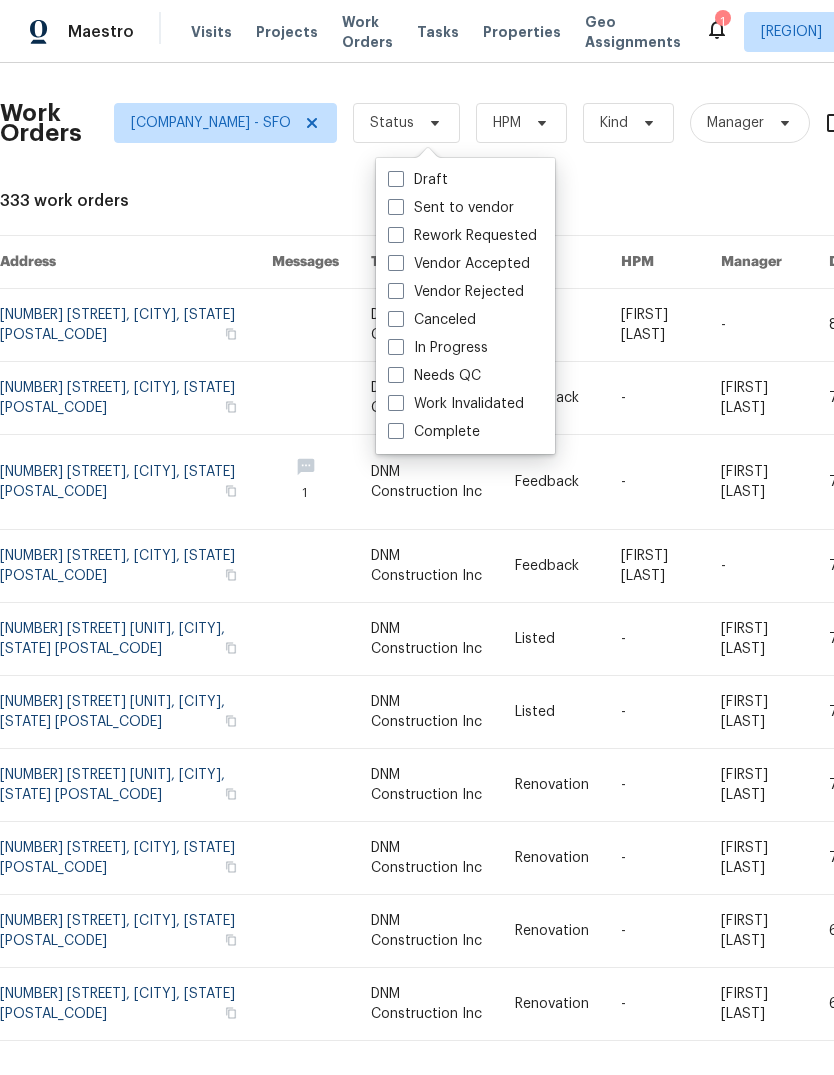 click at bounding box center [396, 431] 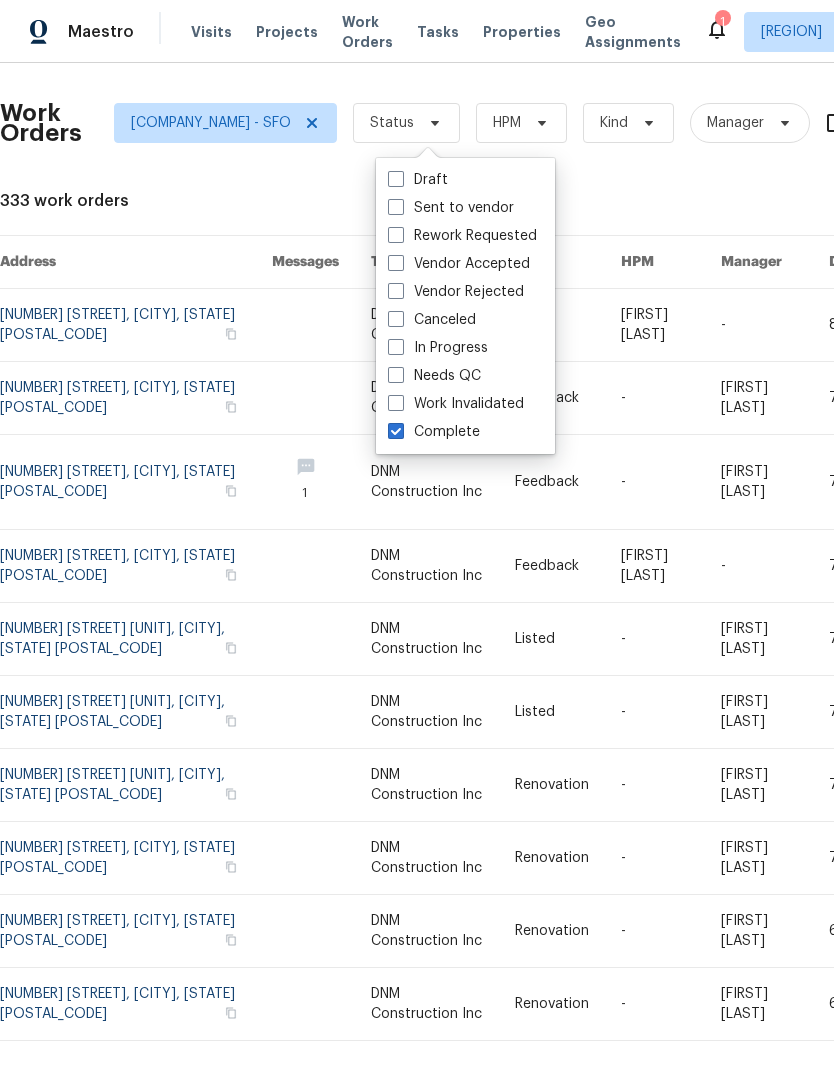 checkbox on "true" 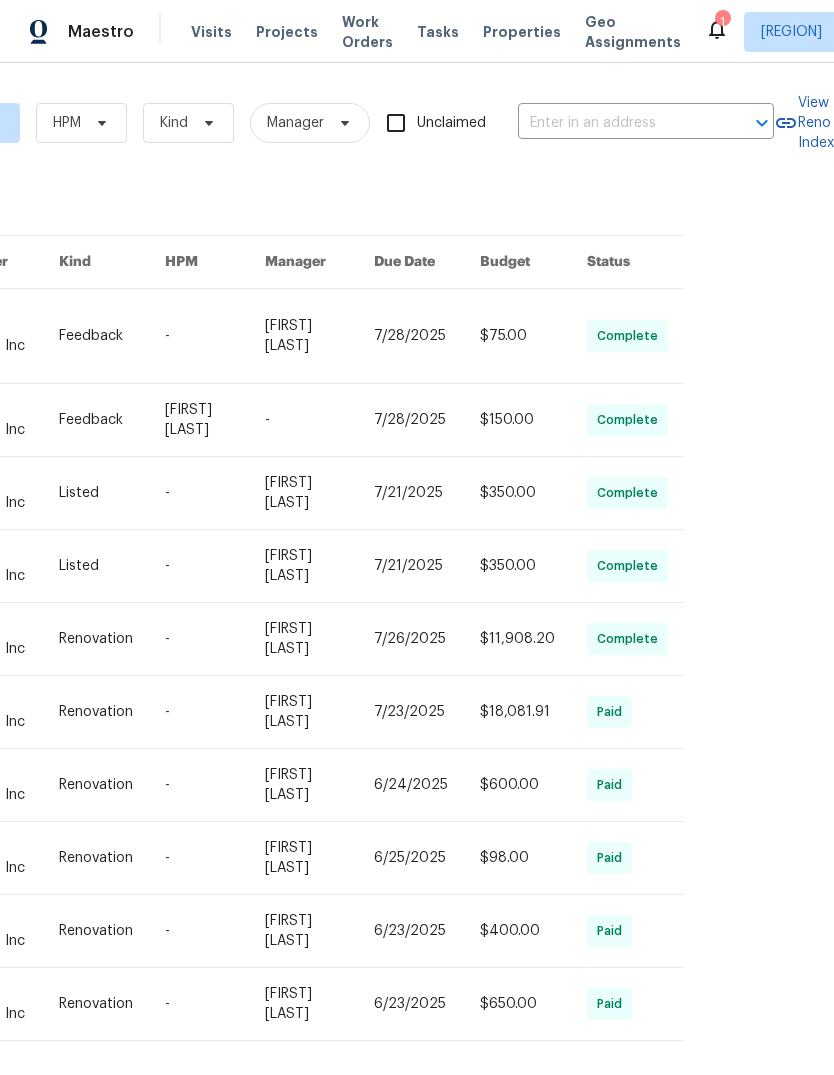 scroll, scrollTop: 0, scrollLeft: 162, axis: horizontal 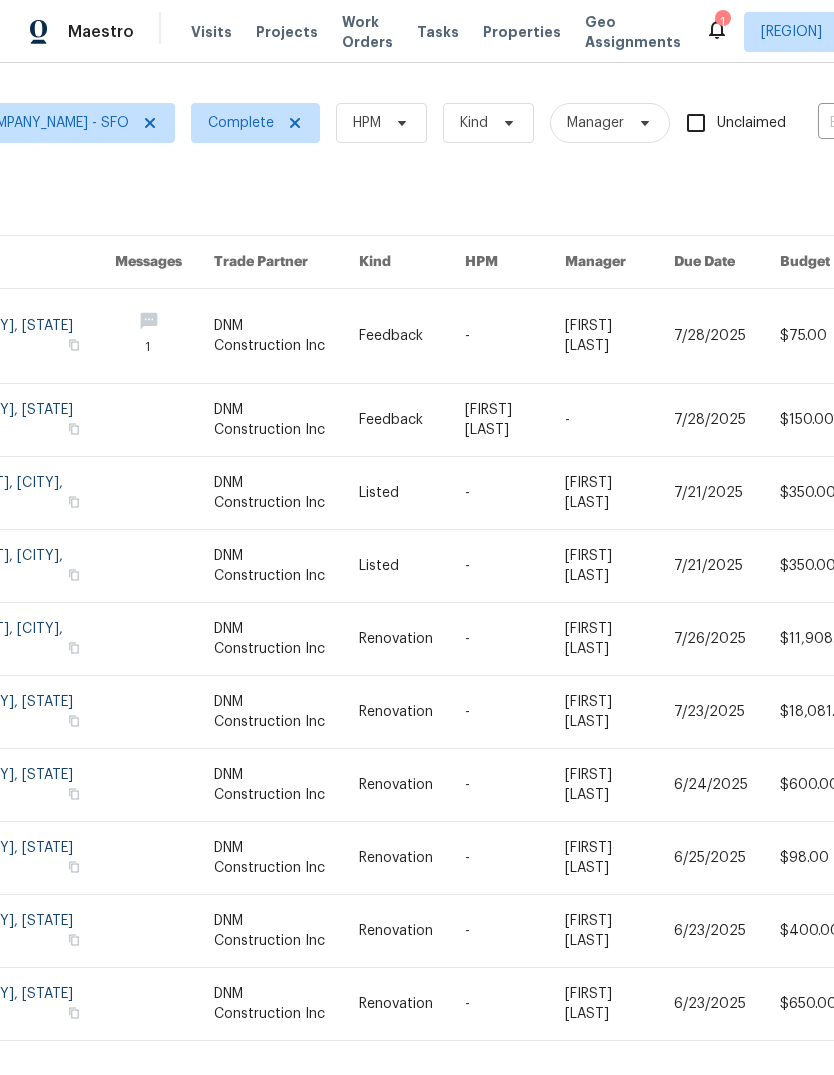click on "Visits" at bounding box center (211, 32) 